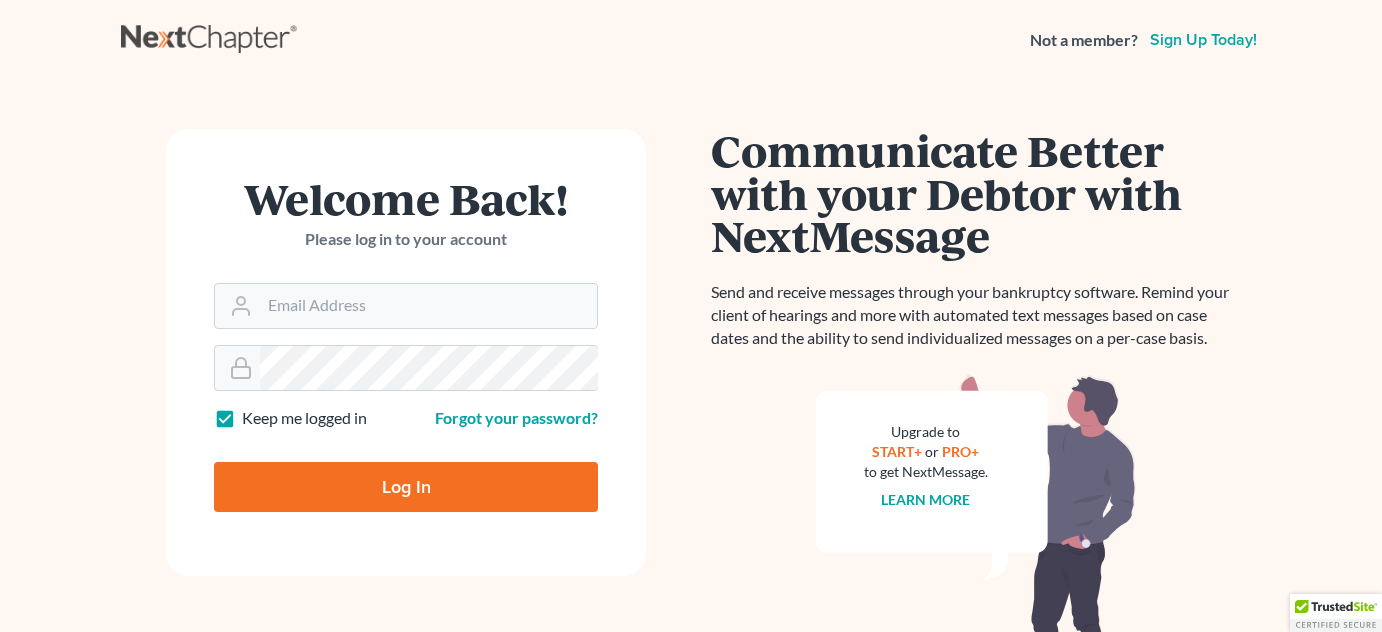 scroll, scrollTop: 0, scrollLeft: 0, axis: both 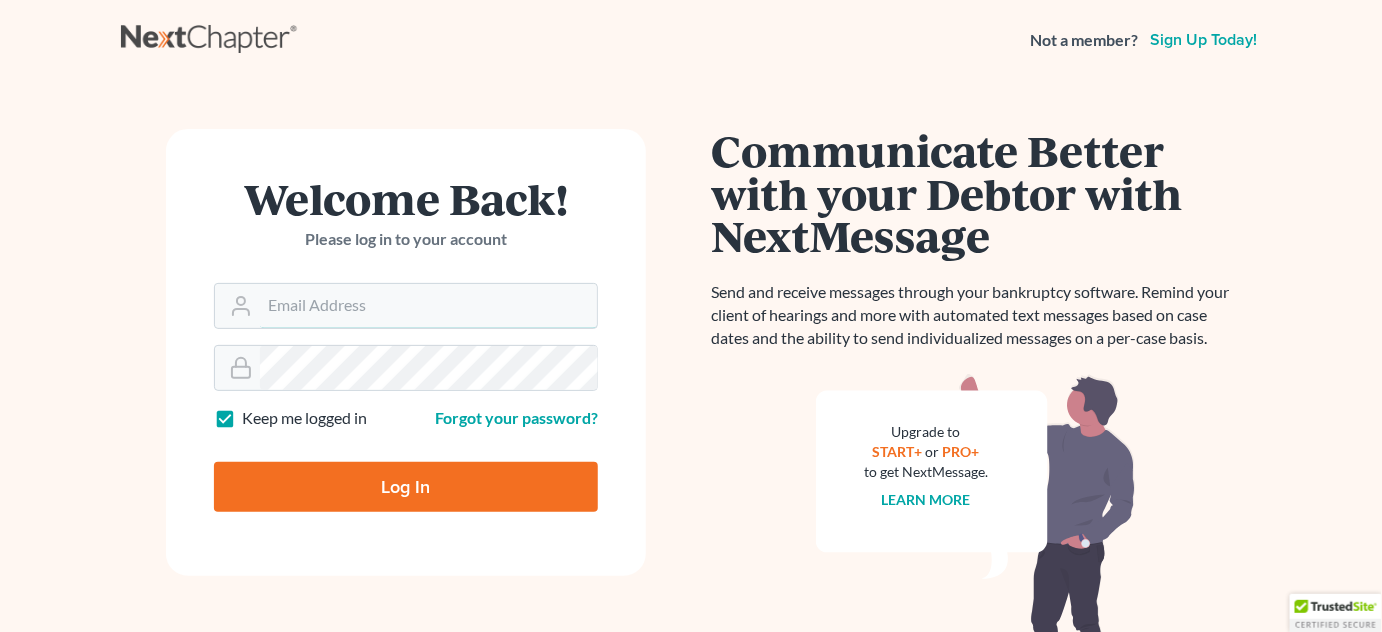type on "[EMAIL]" 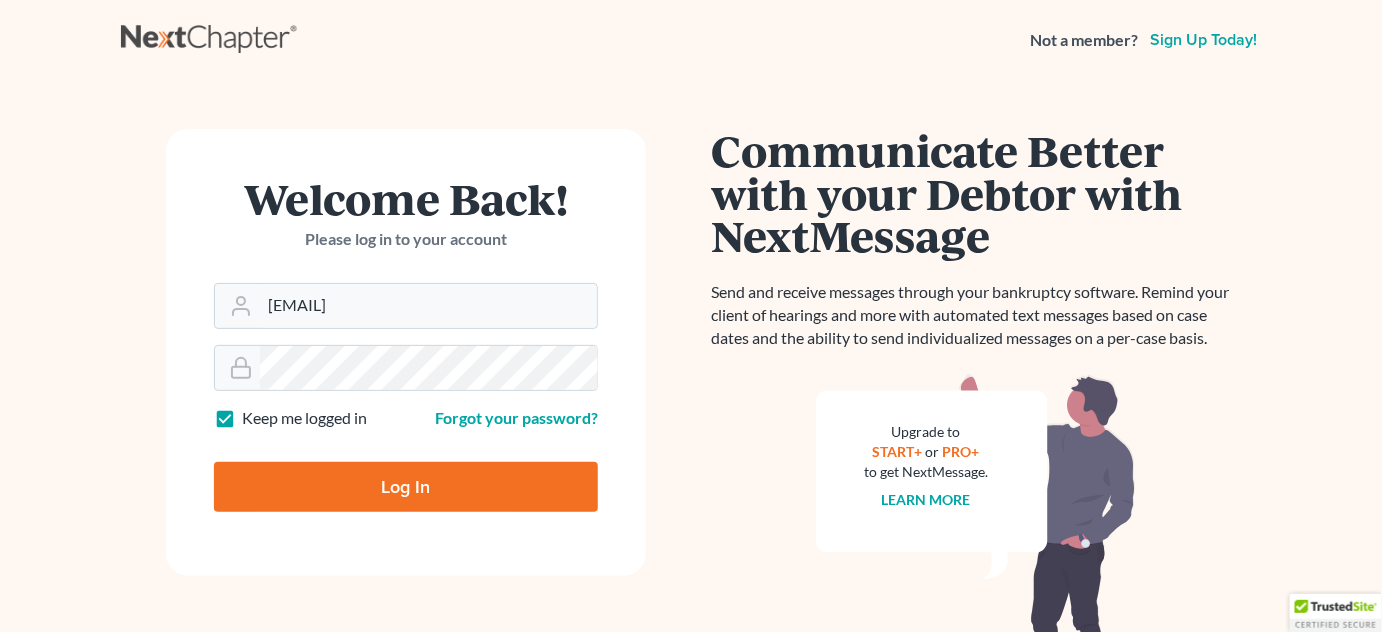 click on "Log In" at bounding box center (406, 487) 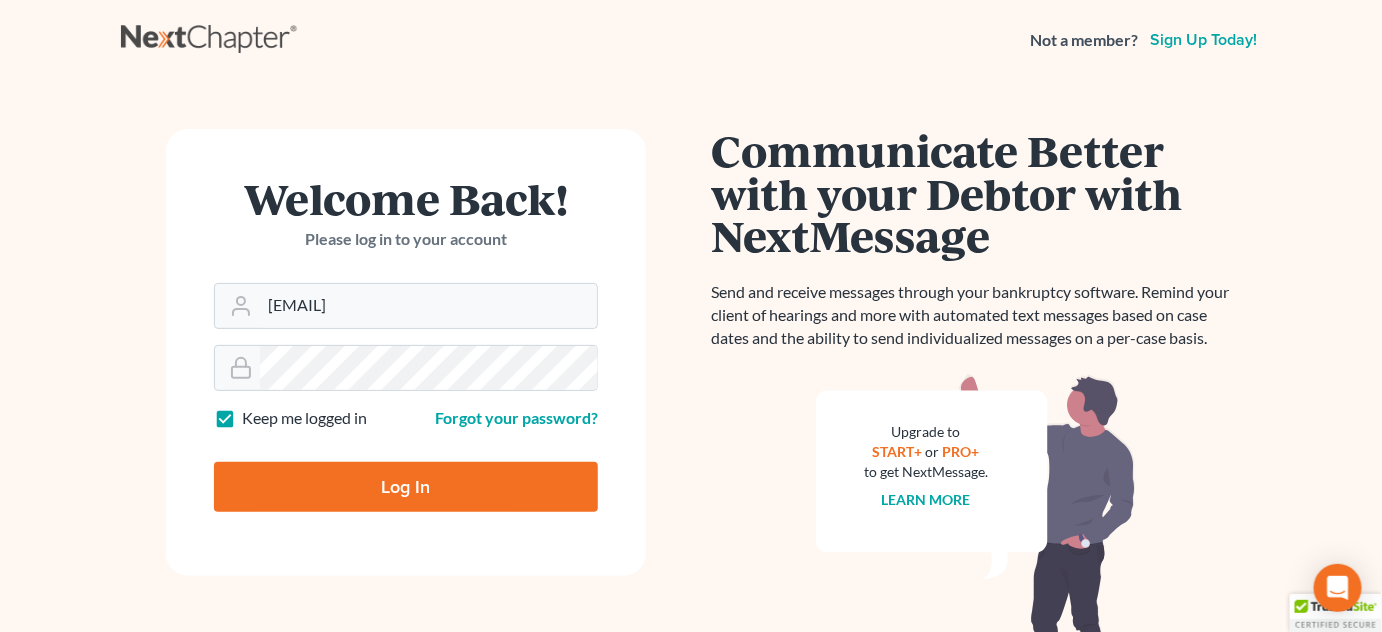 type on "Thinking..." 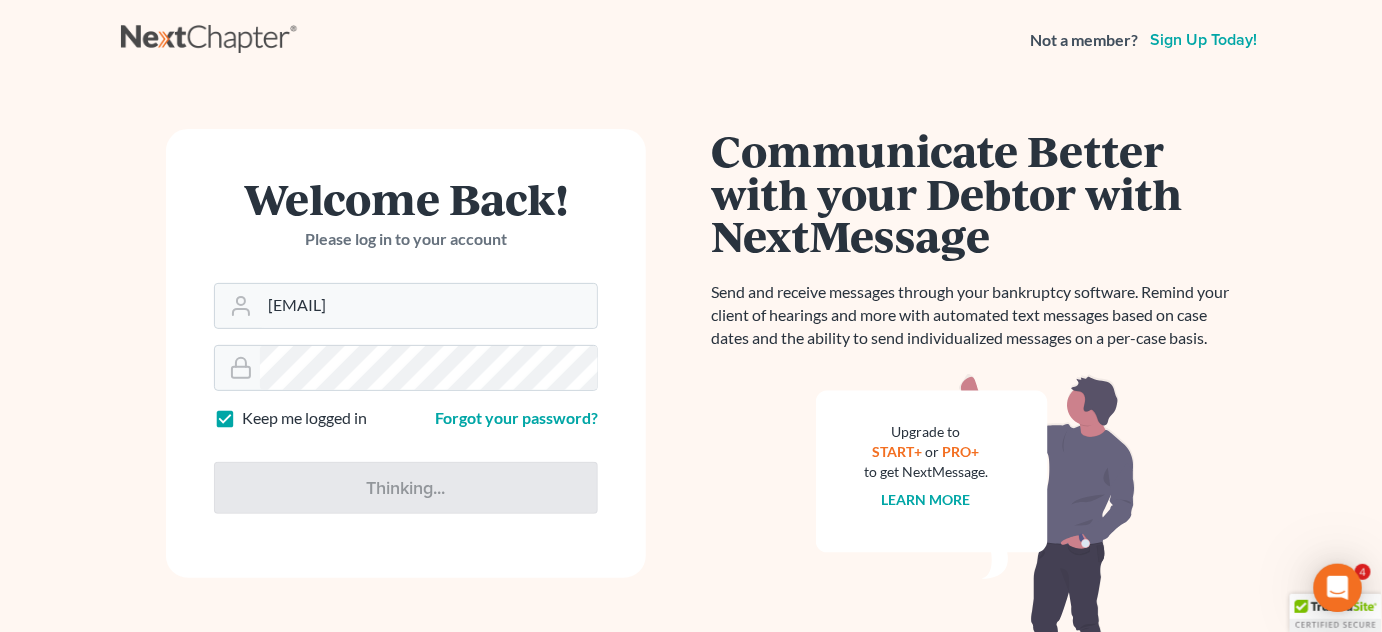 scroll, scrollTop: 0, scrollLeft: 0, axis: both 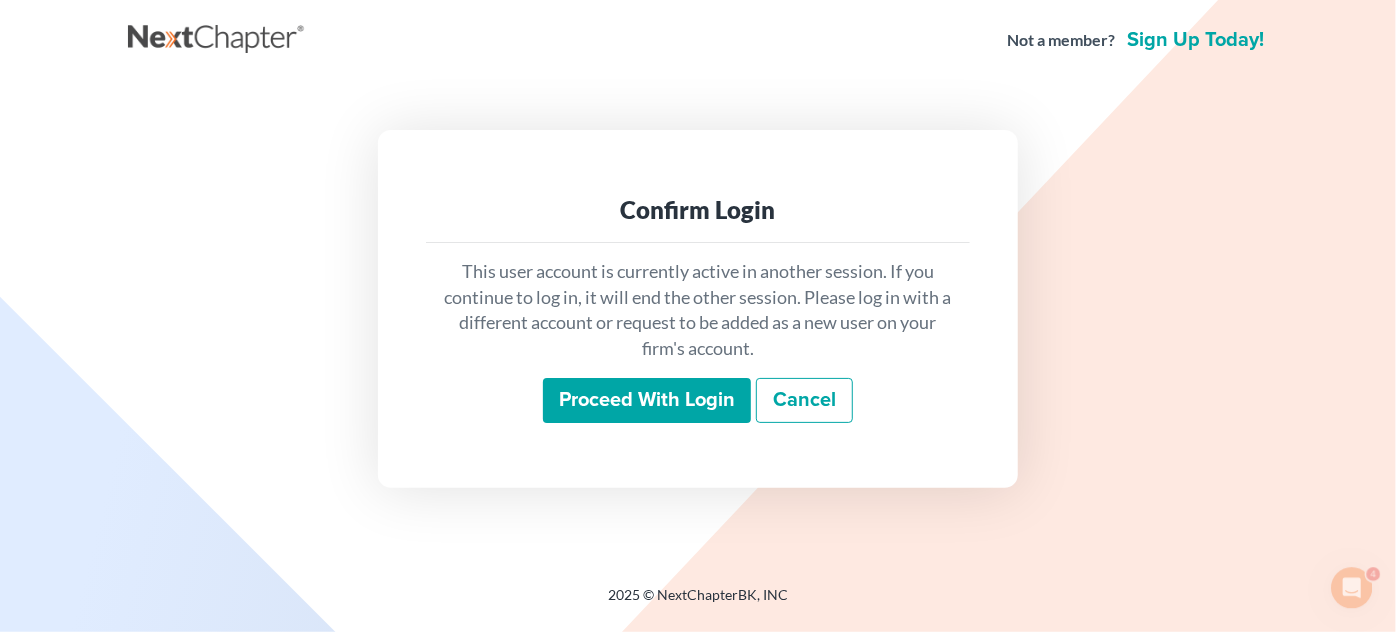 click on "Proceed with login" at bounding box center [647, 401] 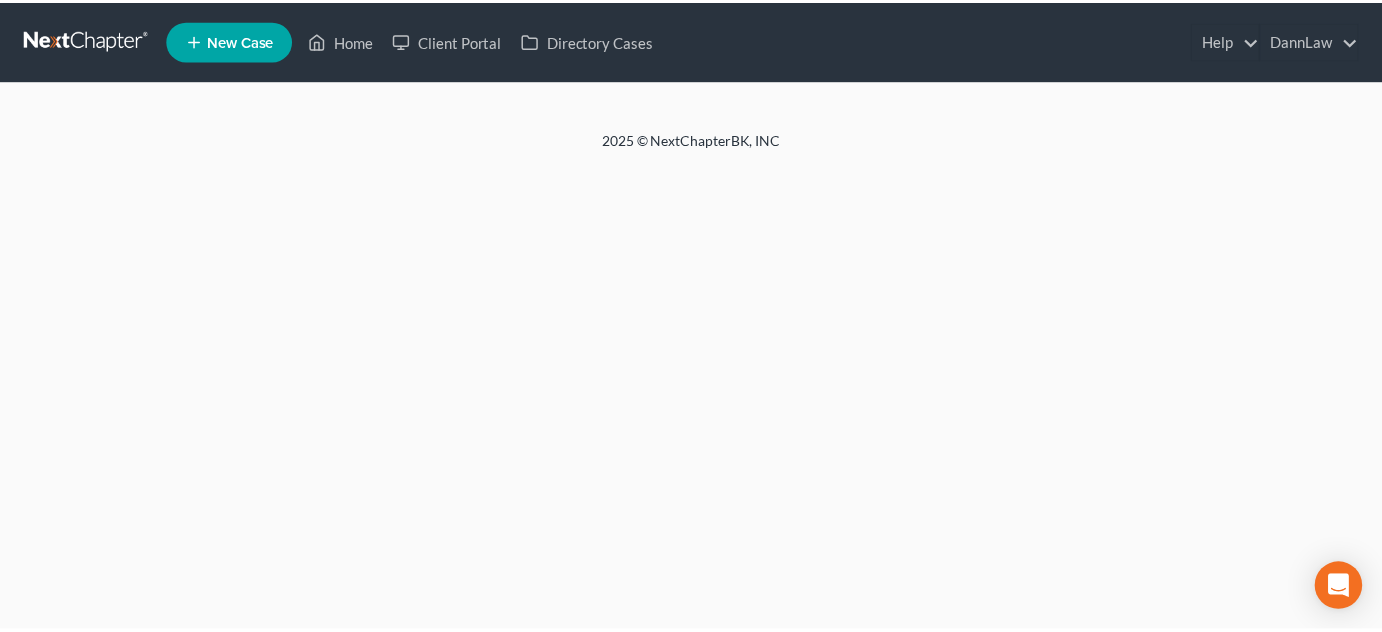 scroll, scrollTop: 0, scrollLeft: 0, axis: both 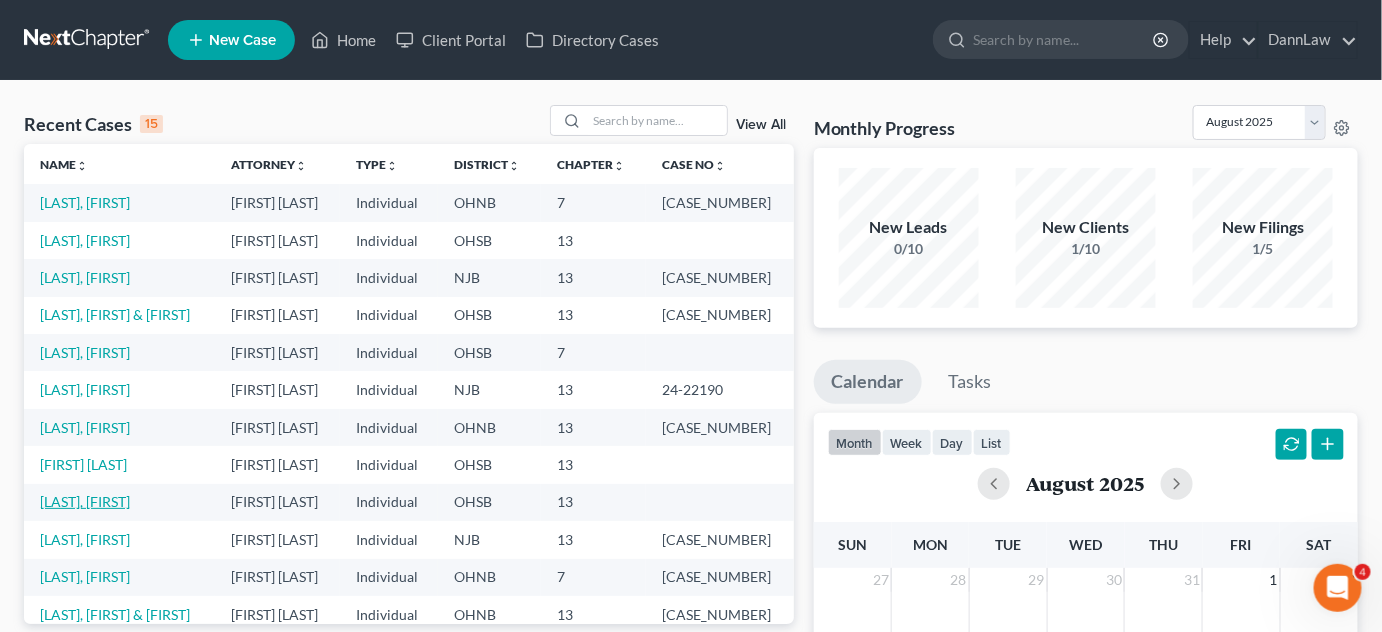click on "[LAST], [FIRST]" at bounding box center (85, 501) 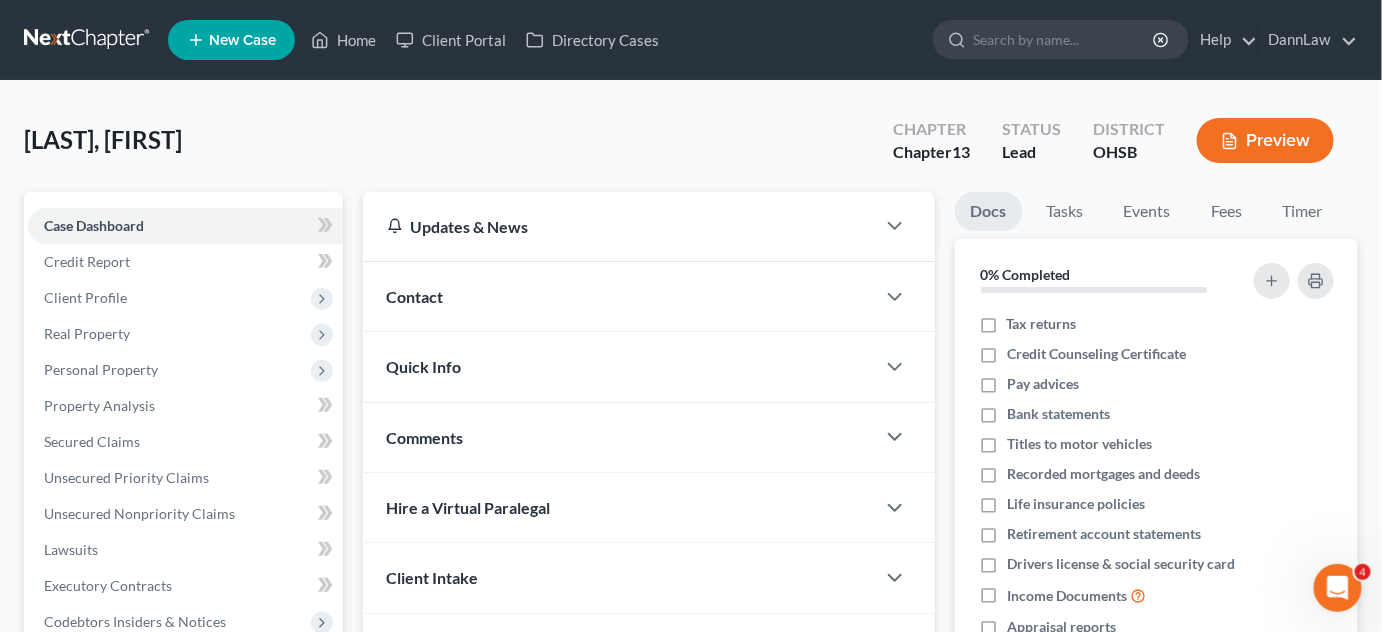 click on "[LAST], [FIRST] Upgraded Chapter Chapter  13 Status Lead District OHSB Preview Petition Navigation
Case Dashboard
Payments
Invoices
Payments
Payments
Credit Report
Home" at bounding box center [691, 572] 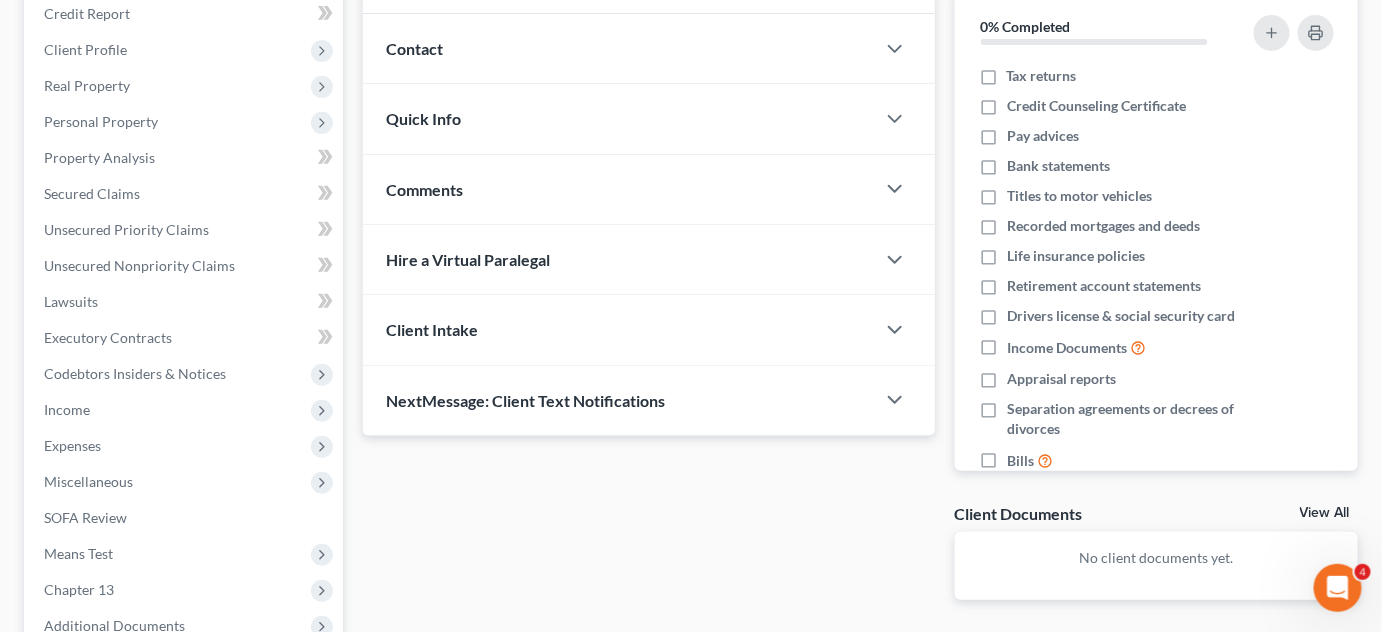 scroll, scrollTop: 465, scrollLeft: 0, axis: vertical 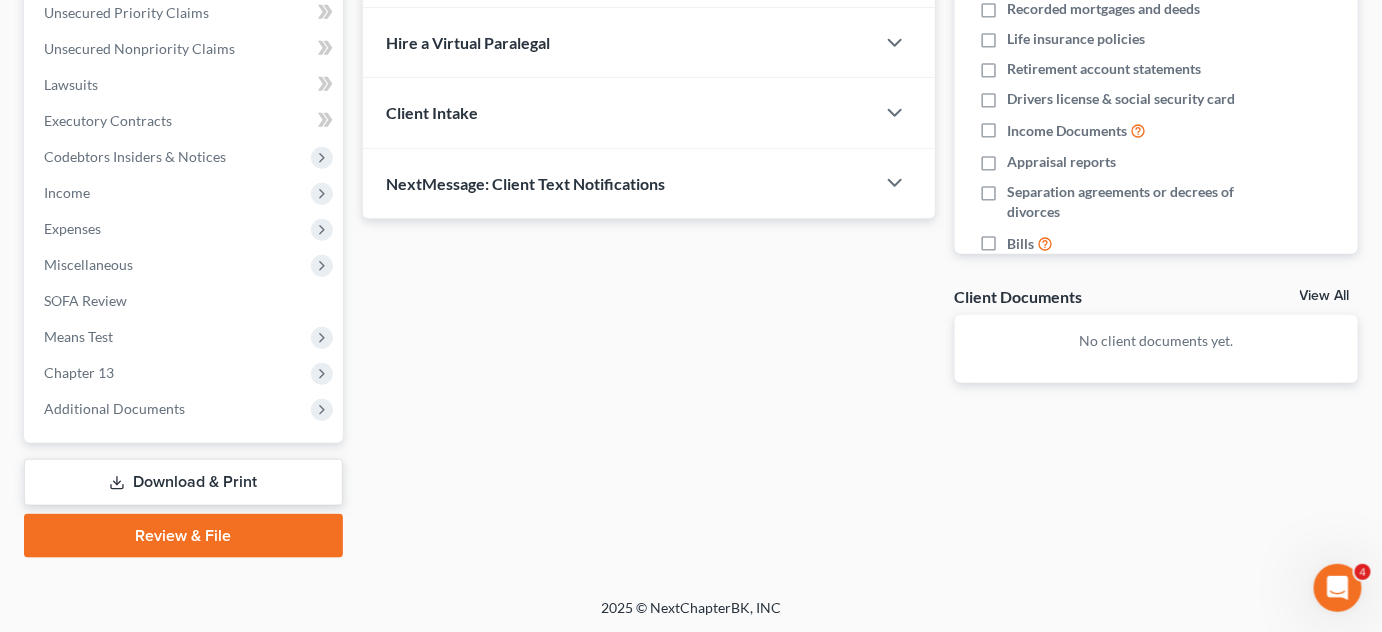 click on "Updates & News × Ohio Southern District Notes Take a look at NextChapter's  District Notes  to see all available forms, plans, and filing options for your court as well as any updates that are coming soon!
Need Help Preparing and Filing this Case?  Simply click on the “Hire a Virtual Paralegal” option below!
Contact
New Contact
Quick Info Status Discharged Dismissed Filed In Progress Lead Lost Lead Ready to File To Review Referral Source
Select Word Of Mouth Previous Clients Direct Mail Website Google Search Modern Attorney Other (specify)
Signing Date
None
close
Date
Time
chevron_left
August 2025
chevron_right
Su M Tu W Th F Sa
27 28 29 30 31 1 2
3 4 5 6 7 8 9
10 11 12 13 14 15 16
17 18 19 20 21 22" at bounding box center [861, 142] 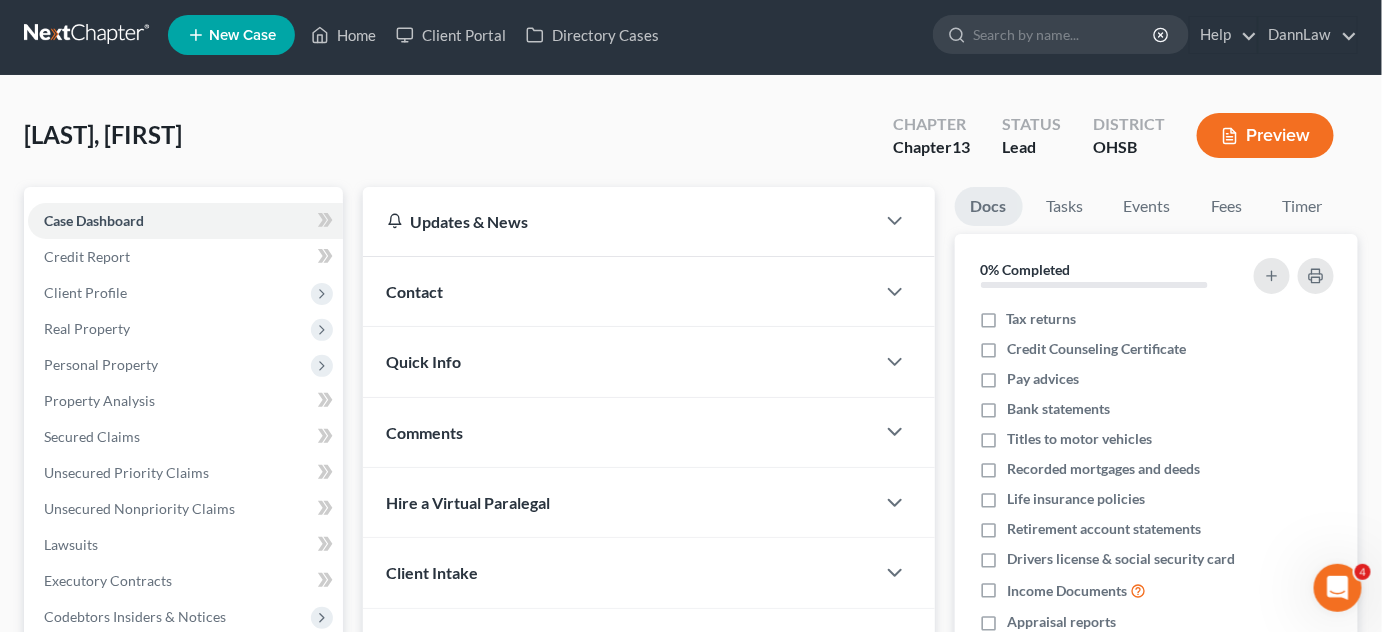 scroll, scrollTop: 0, scrollLeft: 0, axis: both 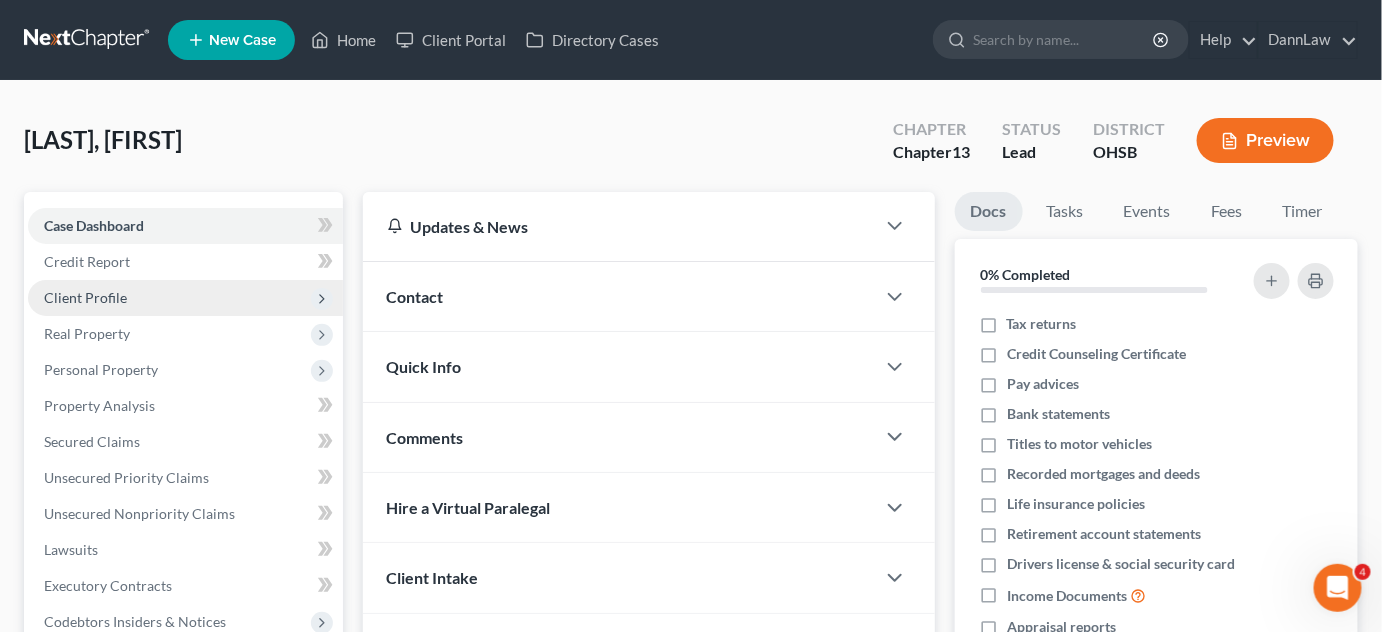 click on "Client Profile" at bounding box center (85, 297) 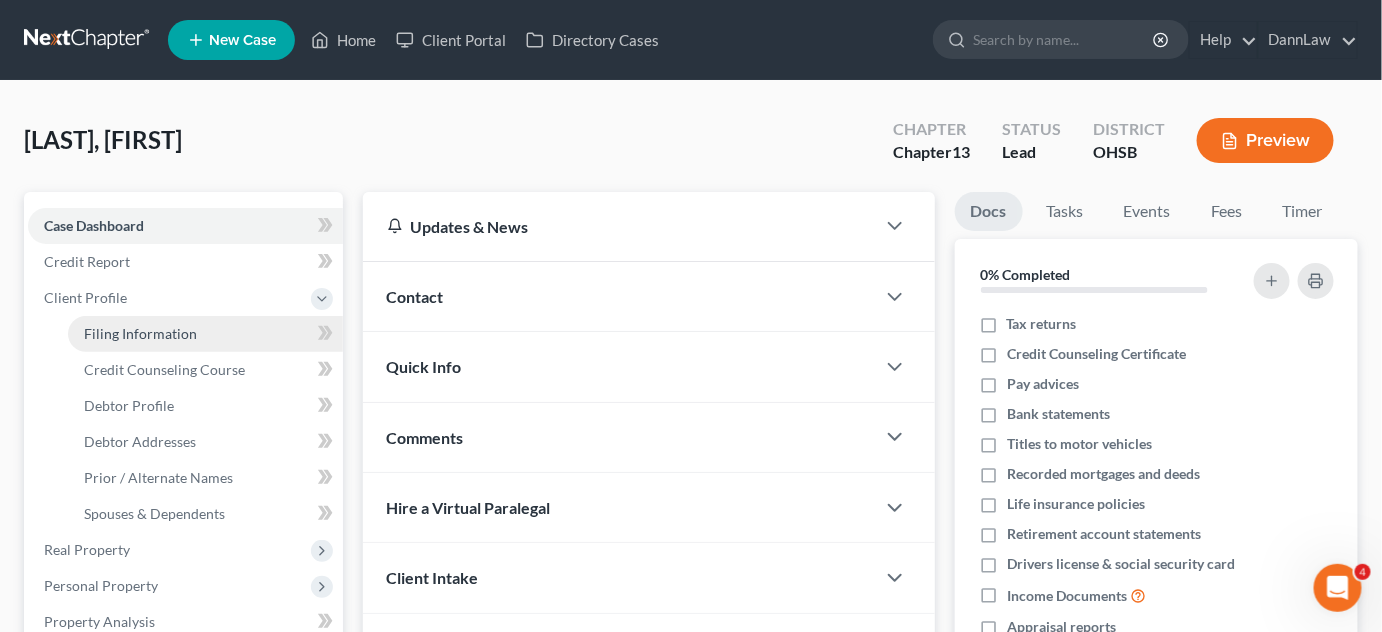 click on "Filing Information" at bounding box center (140, 333) 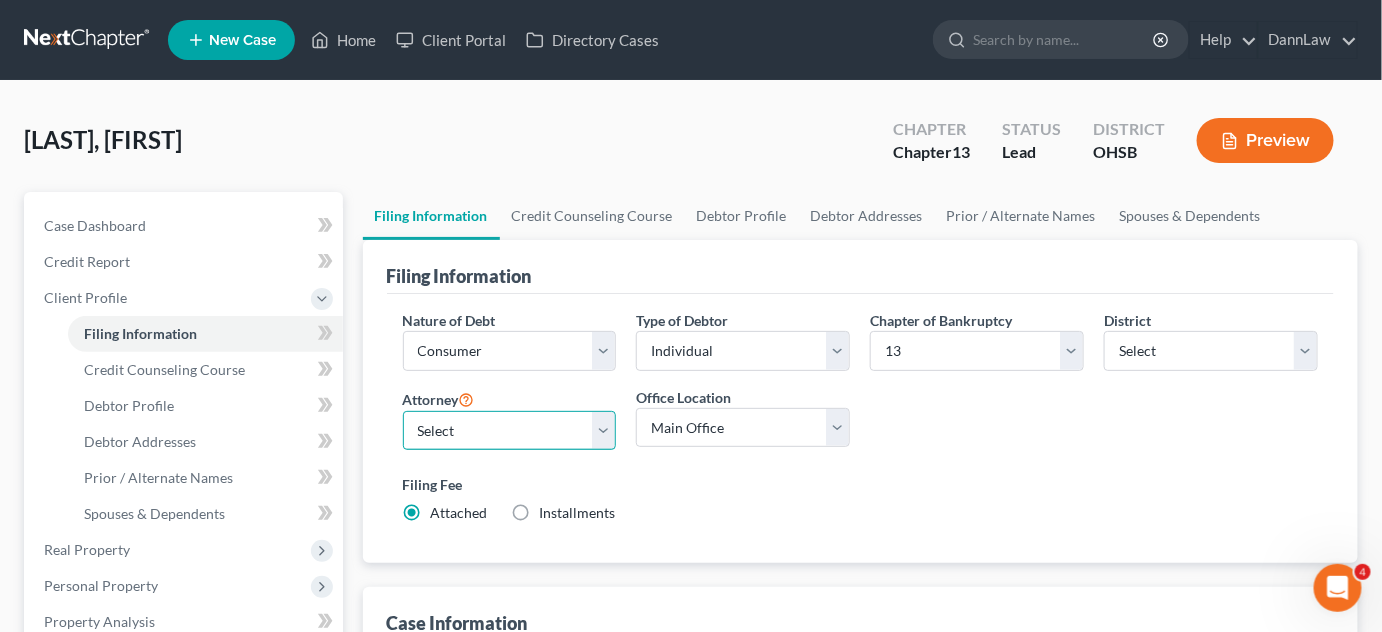 click on "Select [FIRST] [LAST] - OHSB [FIRST] [LAST] - KYEB [FIRST] [LAST] - OHNB [FIRST] [LAST] - NJB [FIRST] [LAST] - NYSB [FIRST] [LAST] - OHNB [FIRST] [LAST] - OHSB" at bounding box center (510, 431) 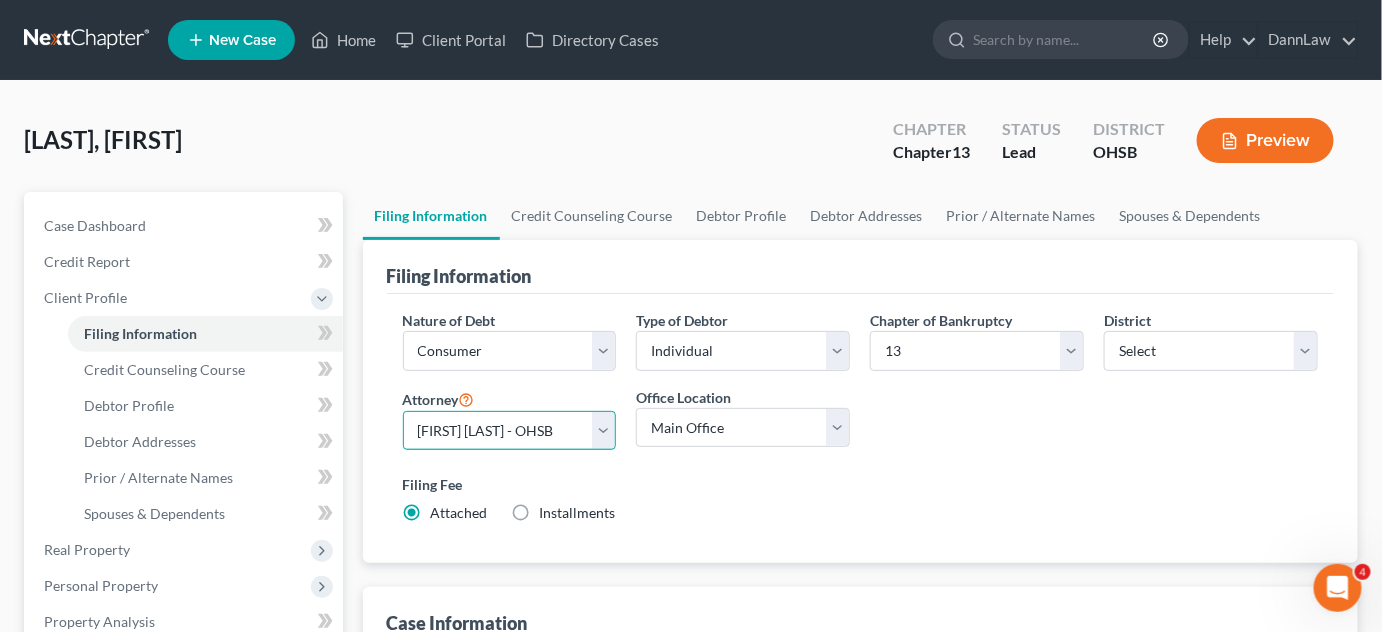 click on "Select [FIRST] [LAST] - OHSB [FIRST] [LAST] - KYEB [FIRST] [LAST] - OHNB [FIRST] [LAST] - NJB [FIRST] [LAST] - NYSB [FIRST] [LAST] - OHNB [FIRST] [LAST] - OHSB" at bounding box center (510, 431) 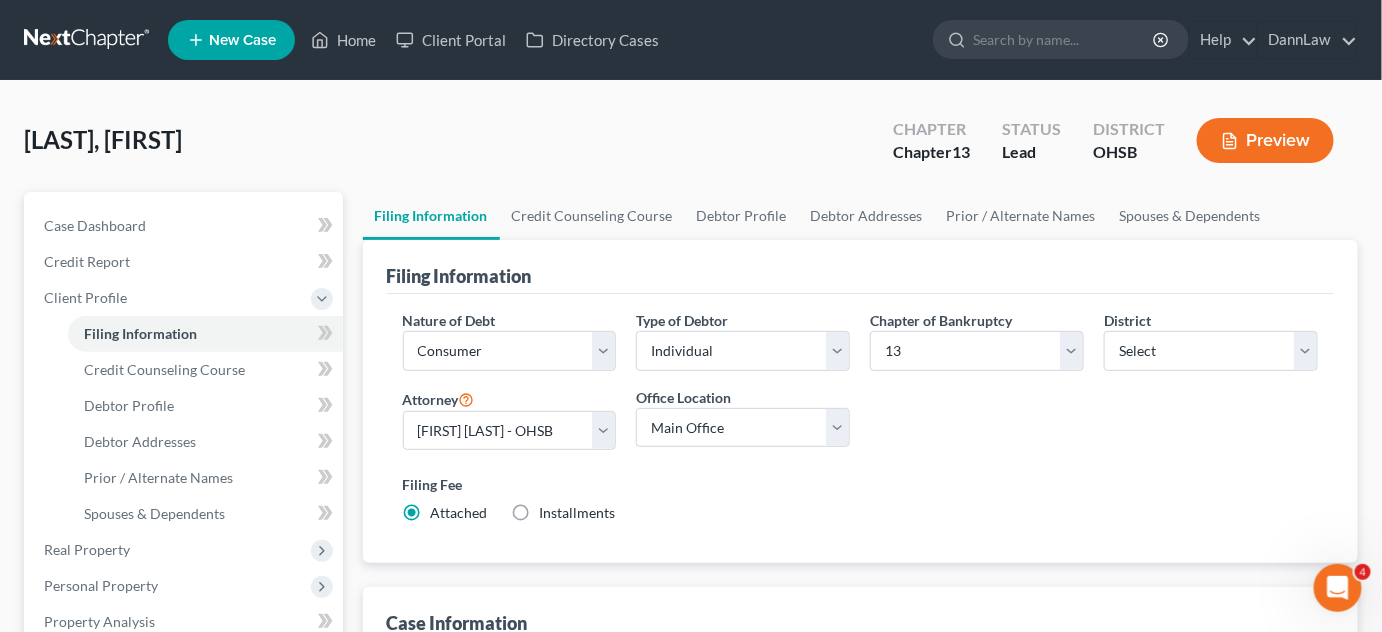 click on "[LAST], [FIRST] Upgraded Chapter Chapter  13 Status Lead District OHSB Preview" at bounding box center [691, 148] 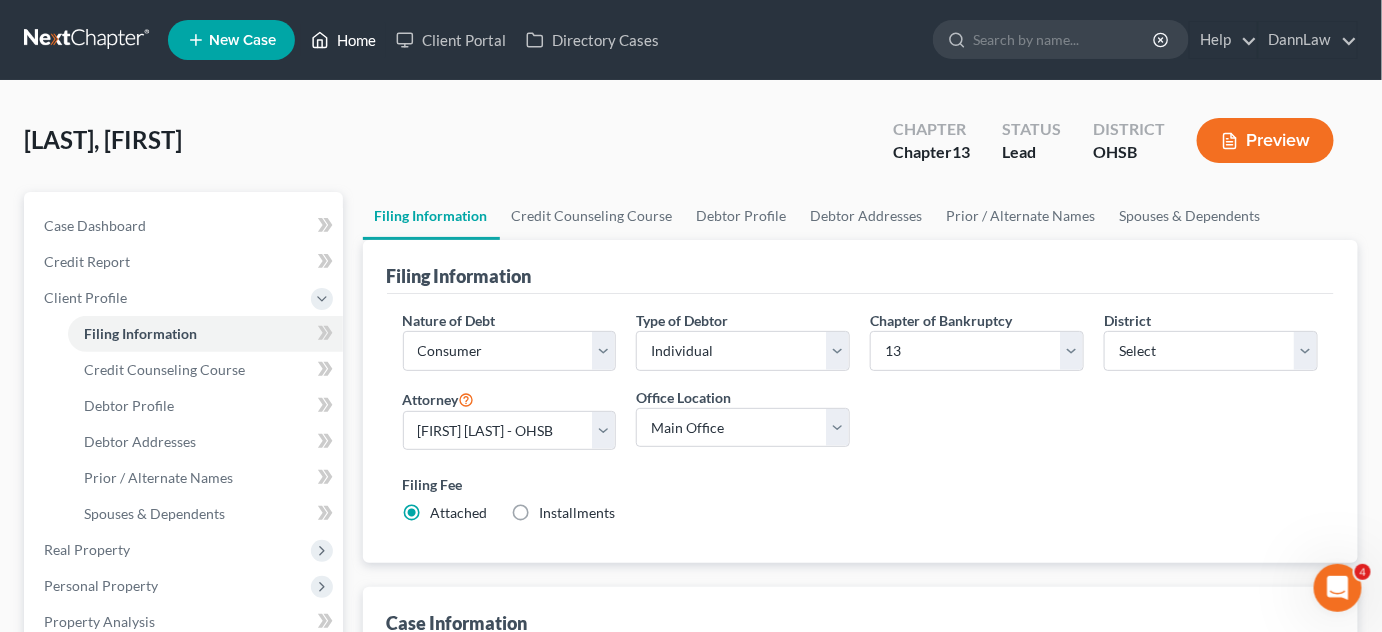 click on "Home" at bounding box center [343, 40] 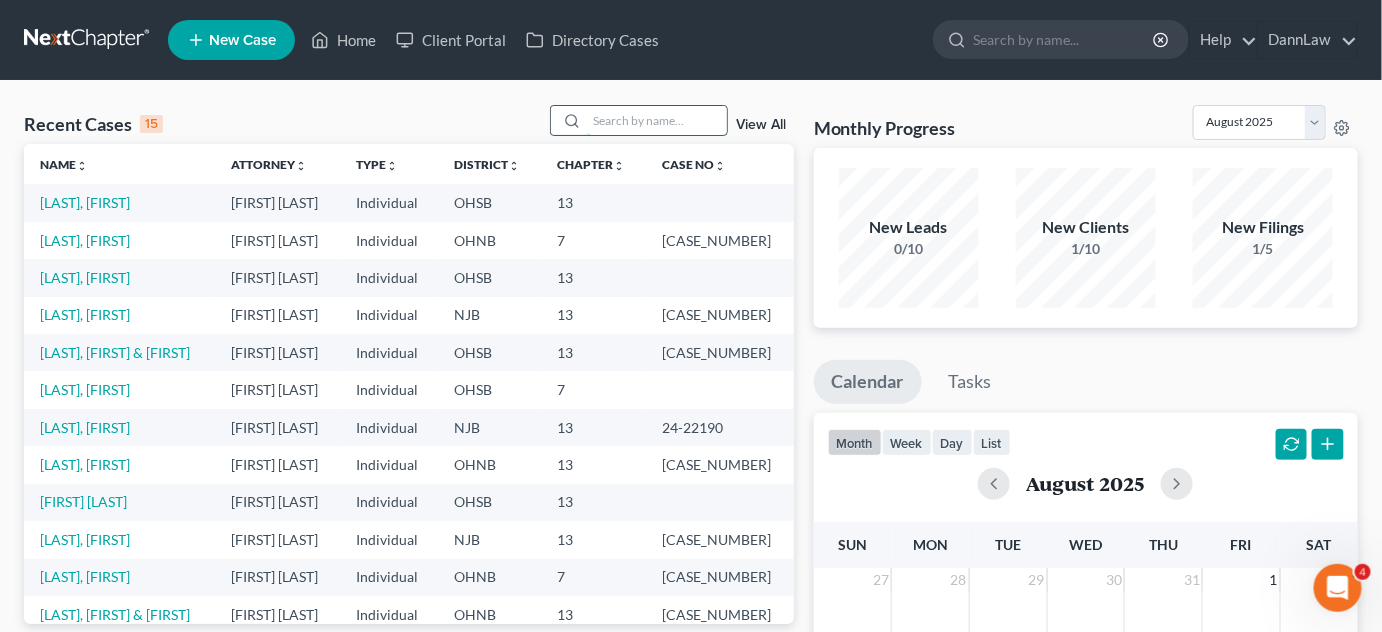 click at bounding box center (657, 120) 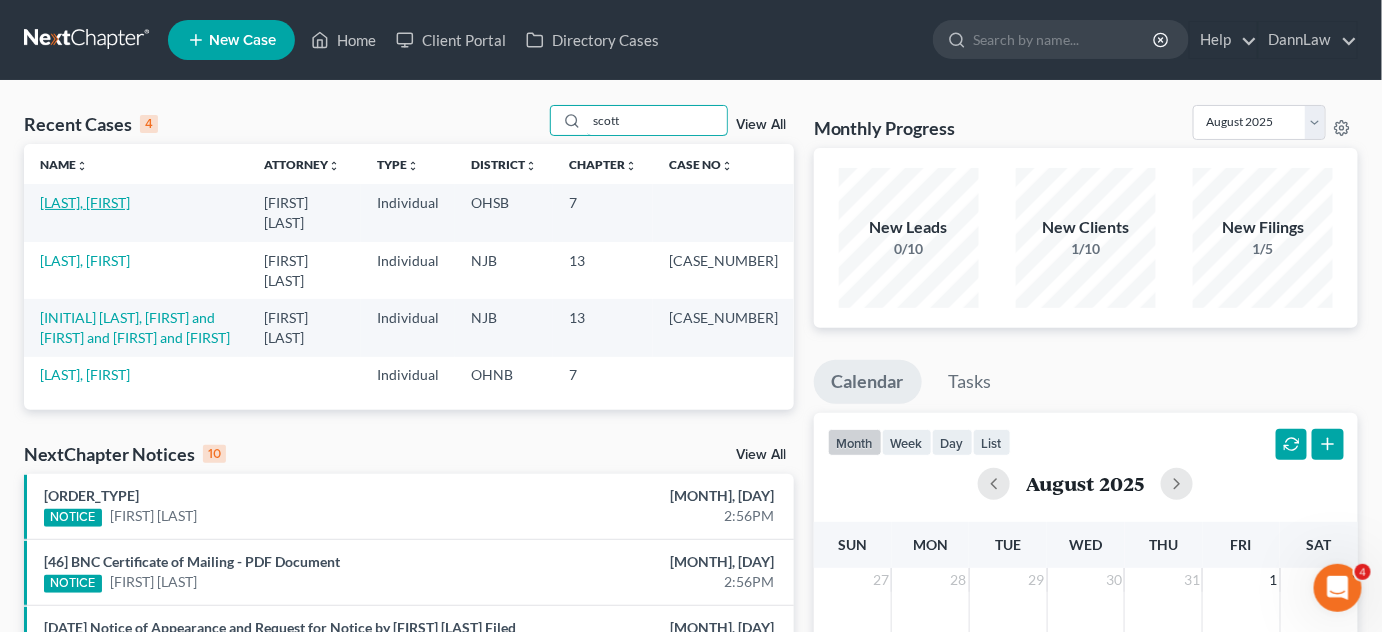 type on "scott" 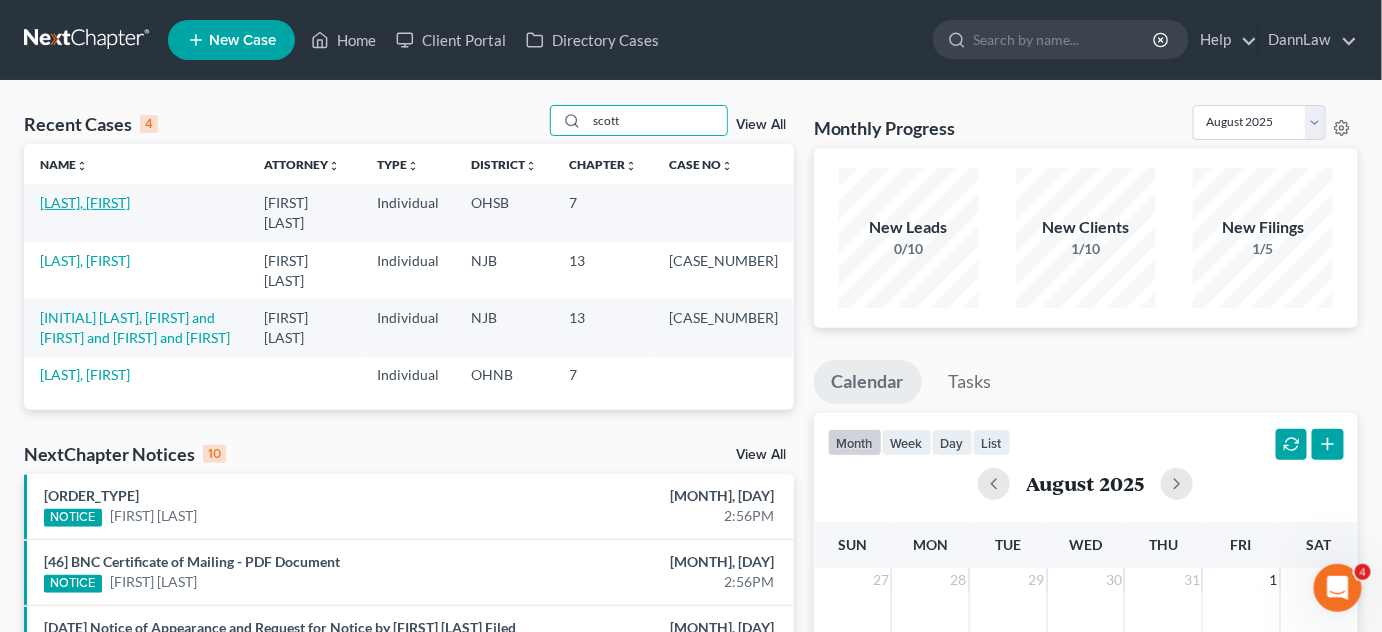 click on "[LAST], [FIRST]" at bounding box center (85, 202) 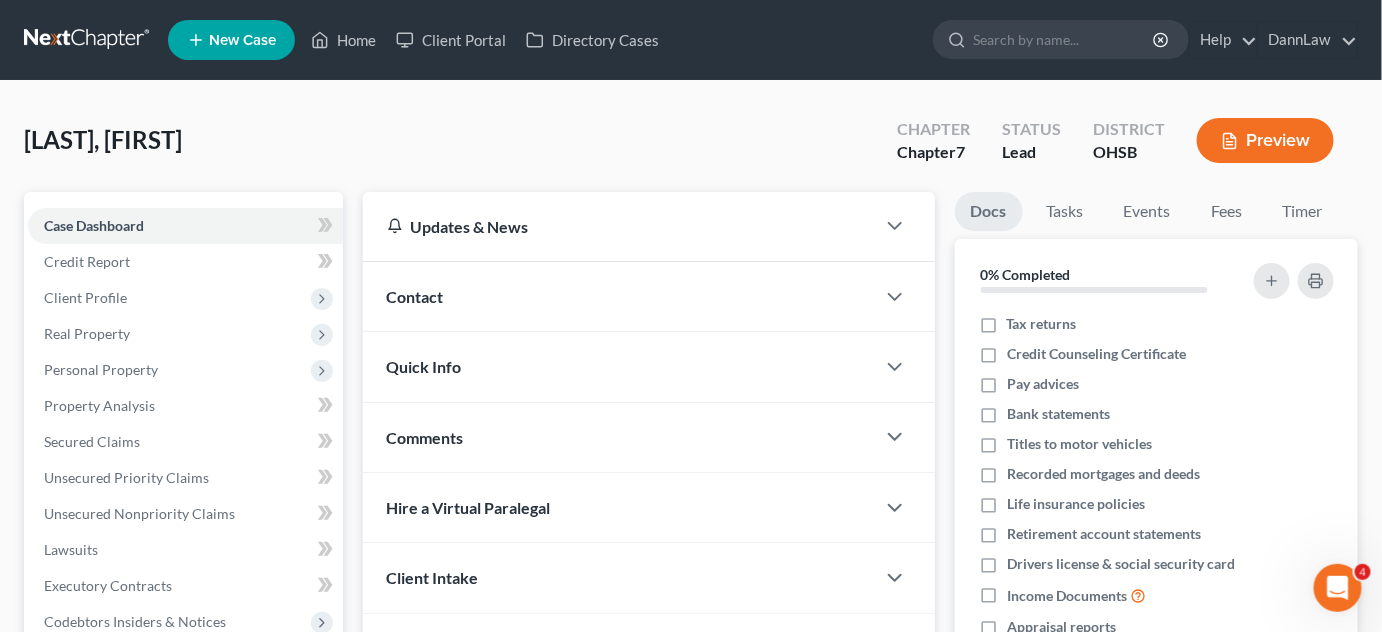 click on "[LAST], [FIRST] Upgraded Chapter Chapter  7 Status Lead District OHSB Preview" at bounding box center [691, 148] 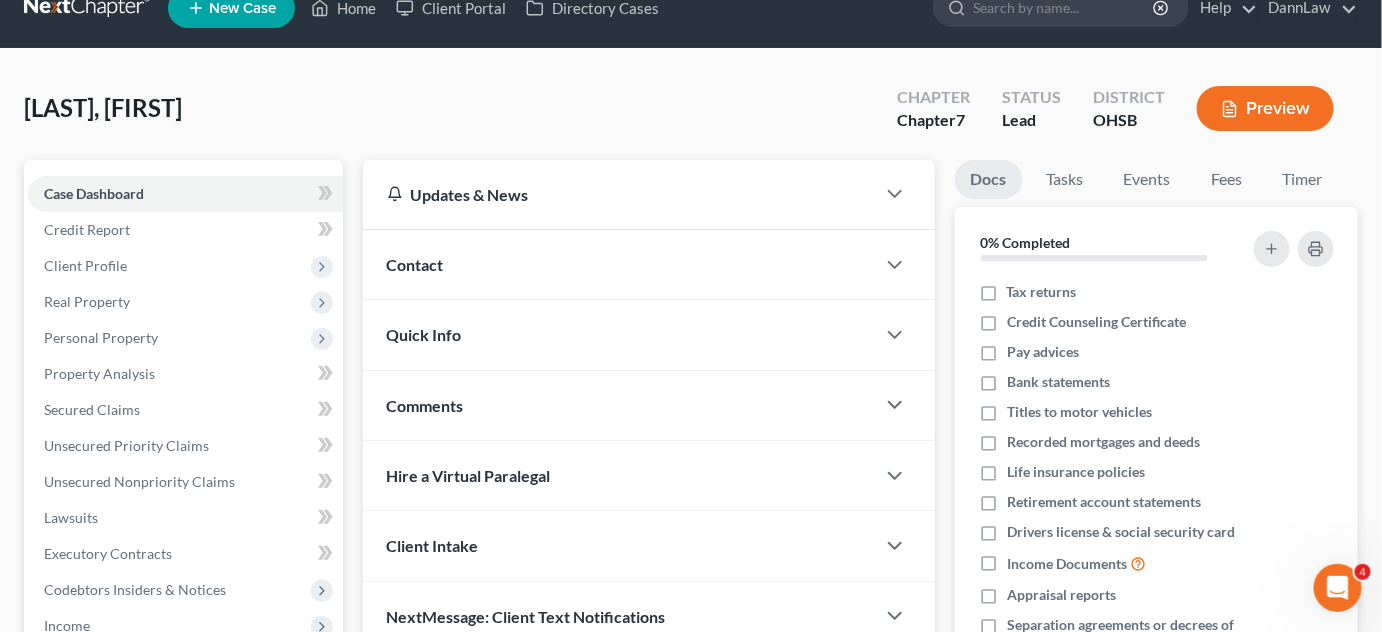 scroll, scrollTop: 0, scrollLeft: 0, axis: both 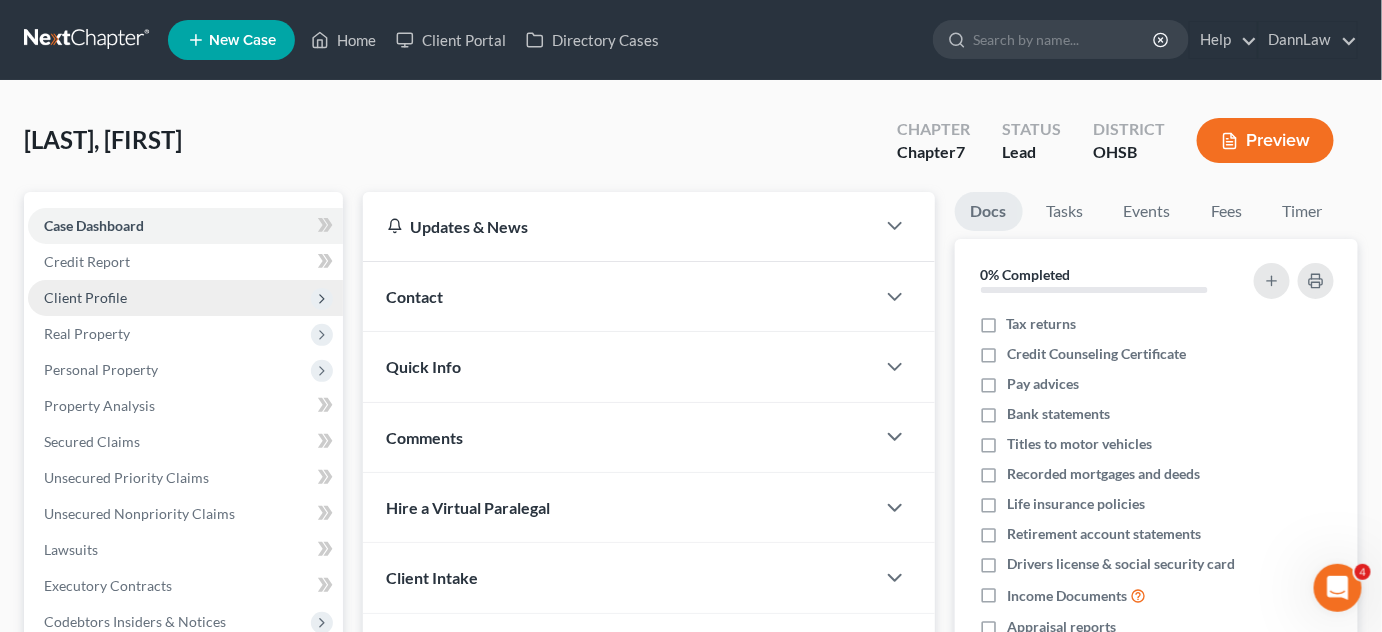 click on "Client Profile" at bounding box center (185, 298) 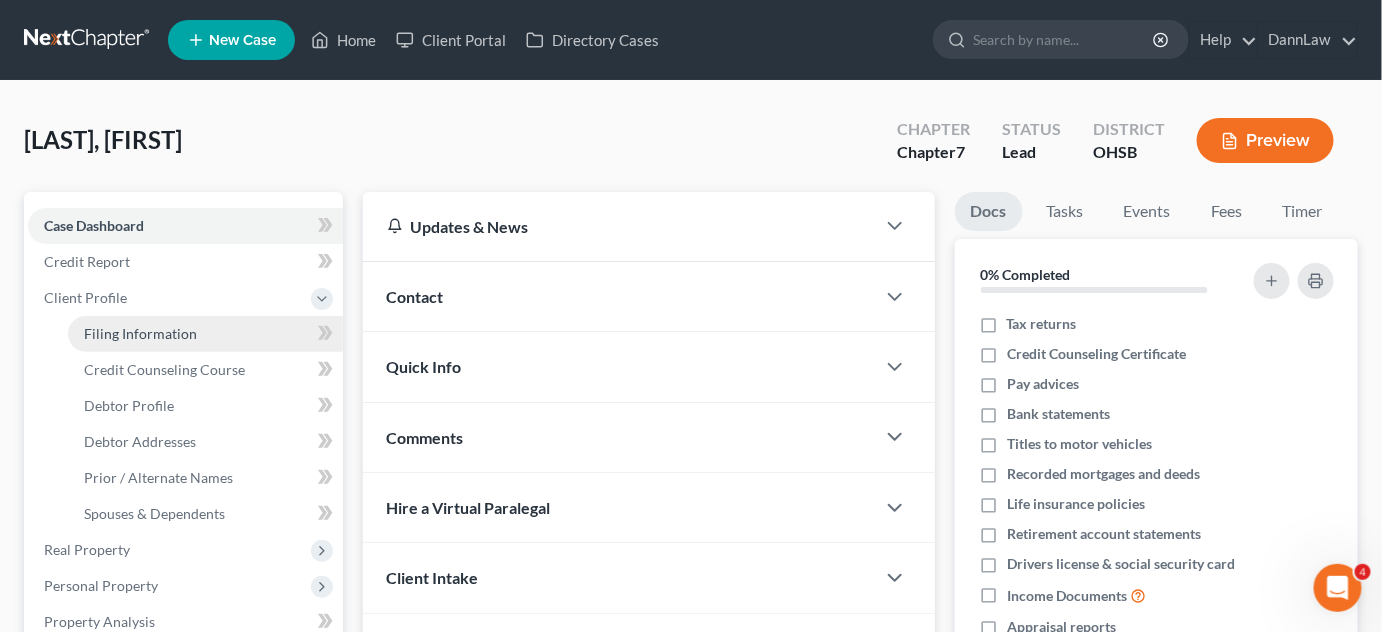 click on "Filing Information" at bounding box center [140, 333] 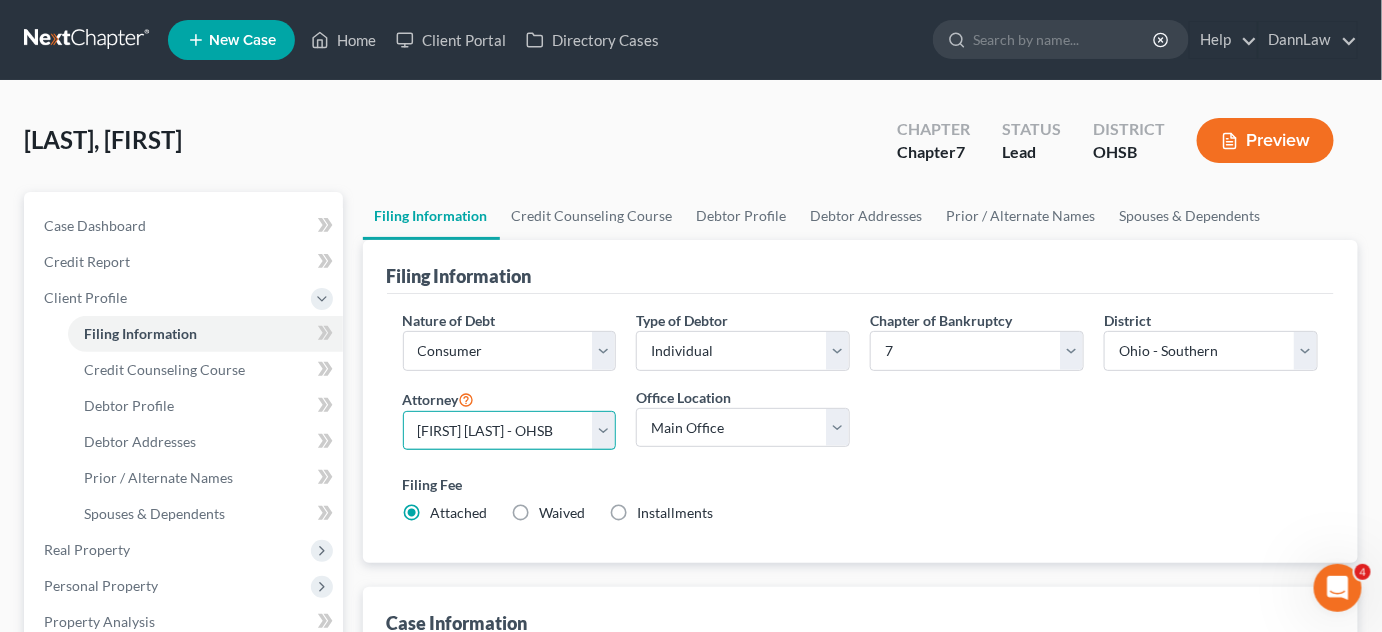 click on "Select [FIRST] [LAST] - OHSB [FIRST] [LAST] - KYEB [FIRST] [LAST] - OHNB [FIRST] [LAST] - NJB [FIRST] [LAST] - NYSB [FIRST] [LAST] - OHNB [FIRST] [LAST] - OHSB" at bounding box center (510, 431) 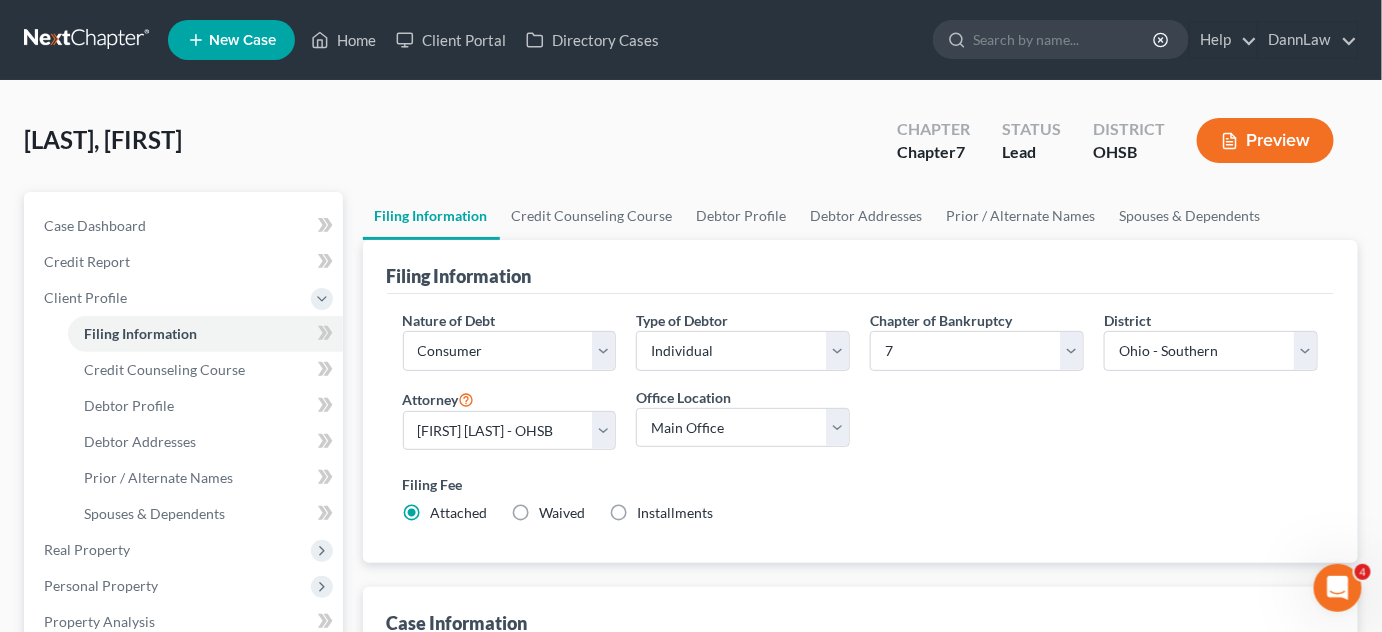 click on "[LAST], [FIRST] Upgraded Chapter Chapter  7 Status Lead District OHSB Preview" at bounding box center (691, 148) 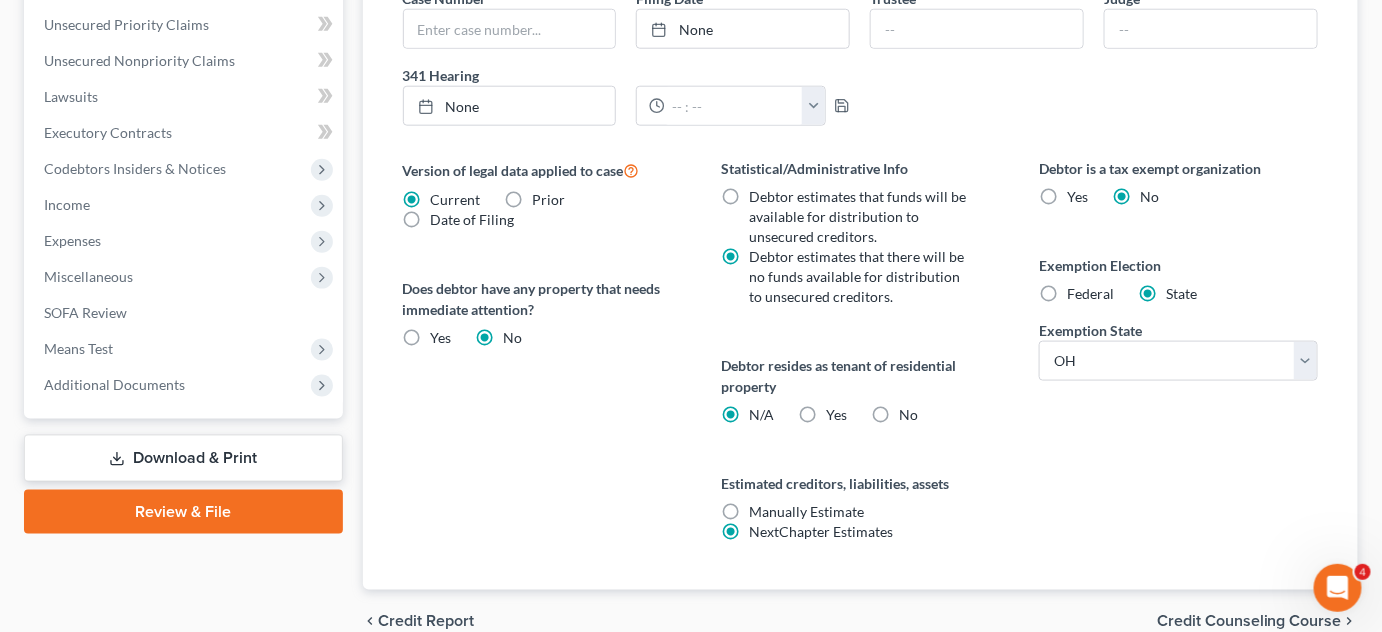 scroll, scrollTop: 763, scrollLeft: 0, axis: vertical 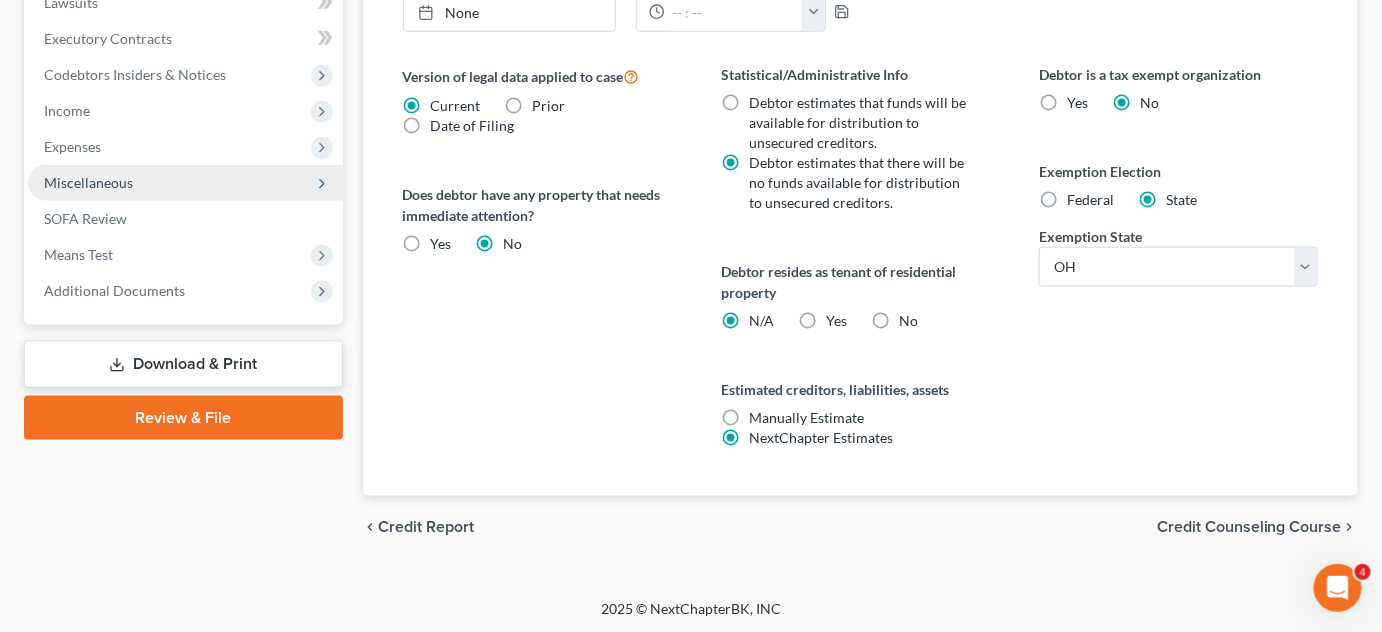 click on "Miscellaneous" at bounding box center [185, 183] 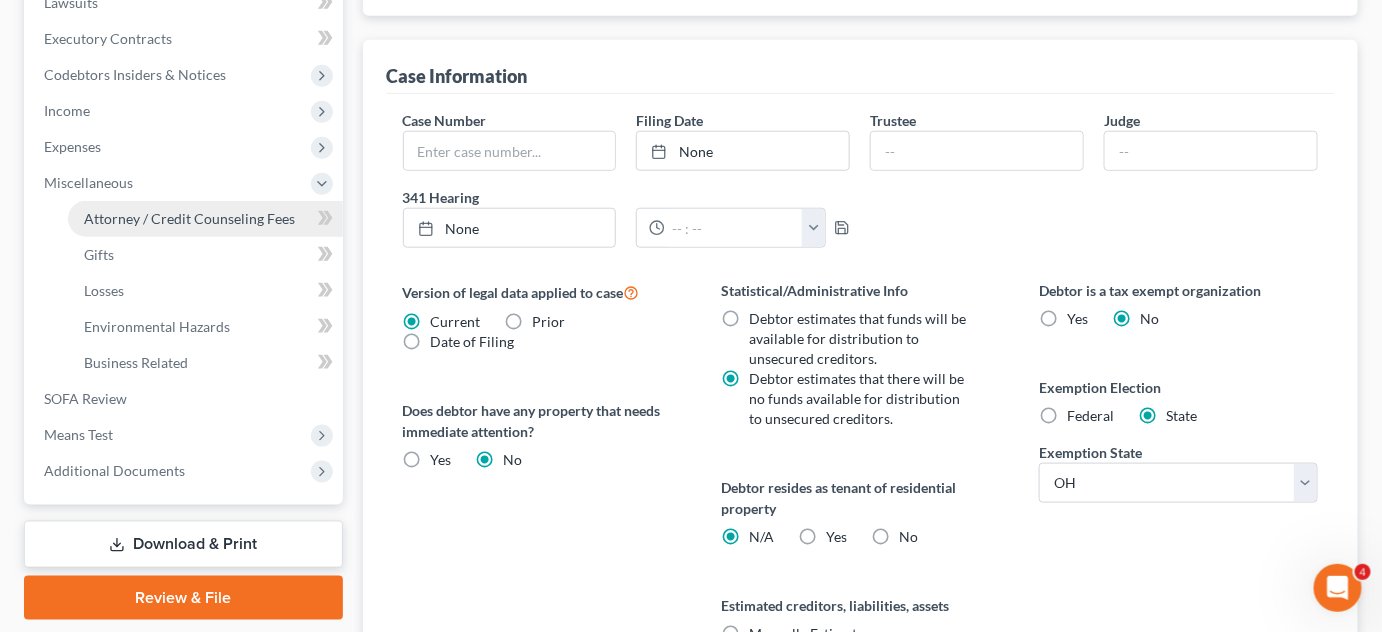 click on "Attorney / Credit Counseling Fees" at bounding box center (189, 218) 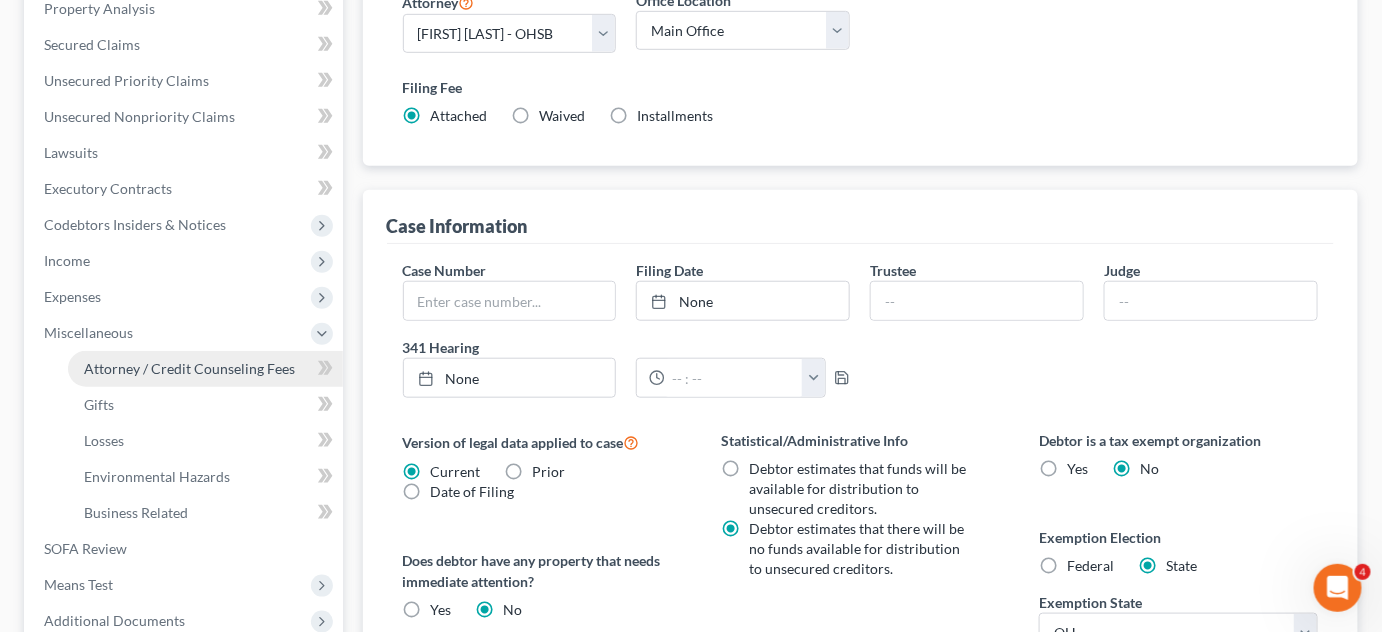 select on "0" 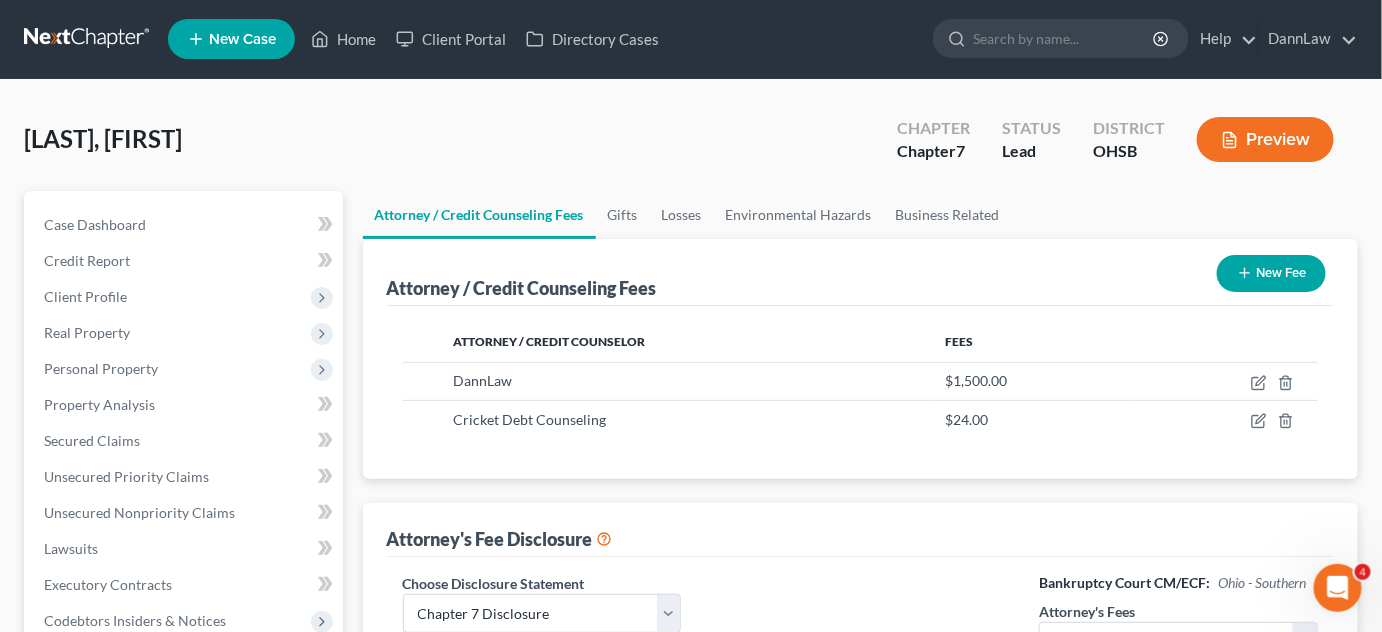 scroll, scrollTop: 0, scrollLeft: 0, axis: both 